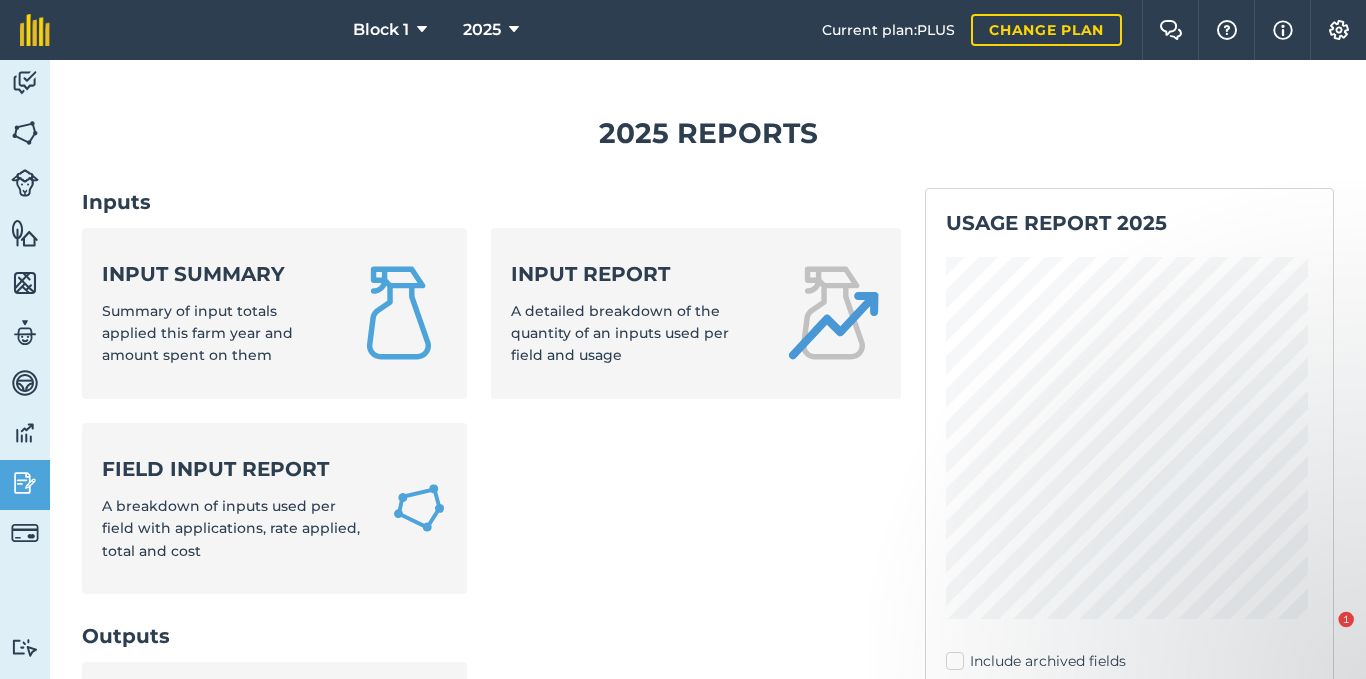 scroll, scrollTop: 0, scrollLeft: 0, axis: both 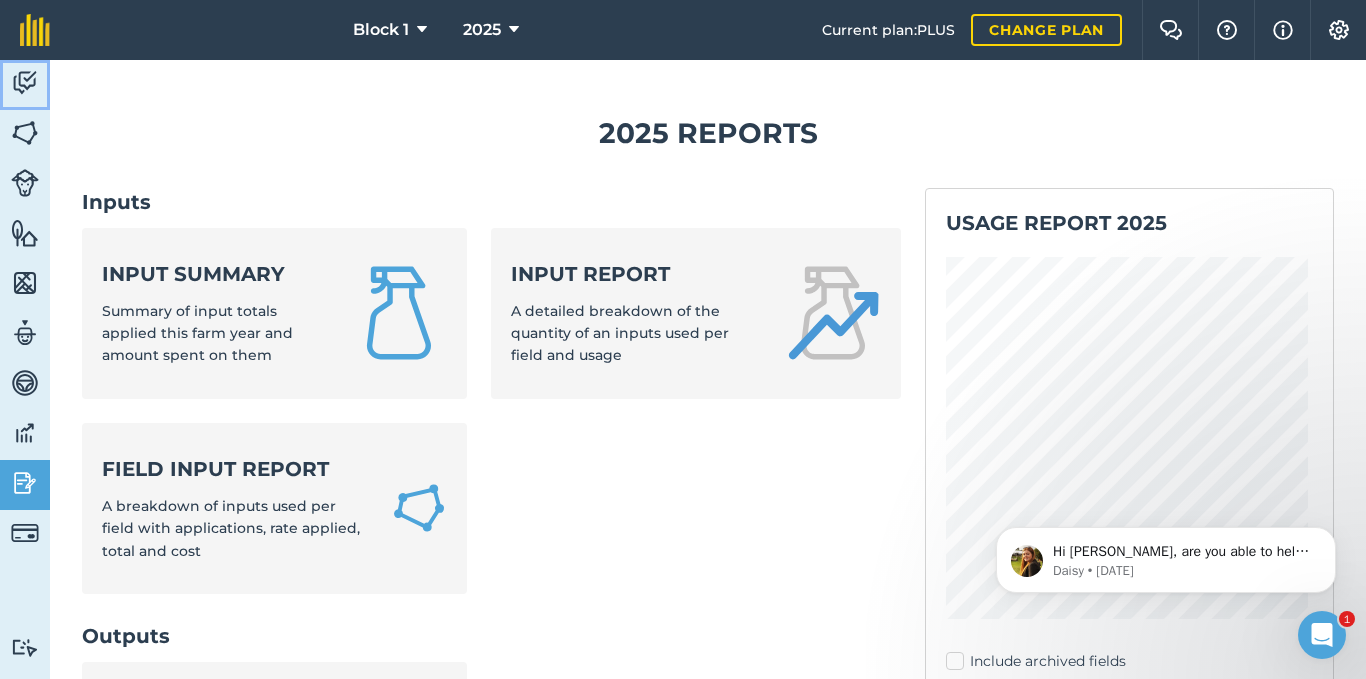 click at bounding box center [25, 83] 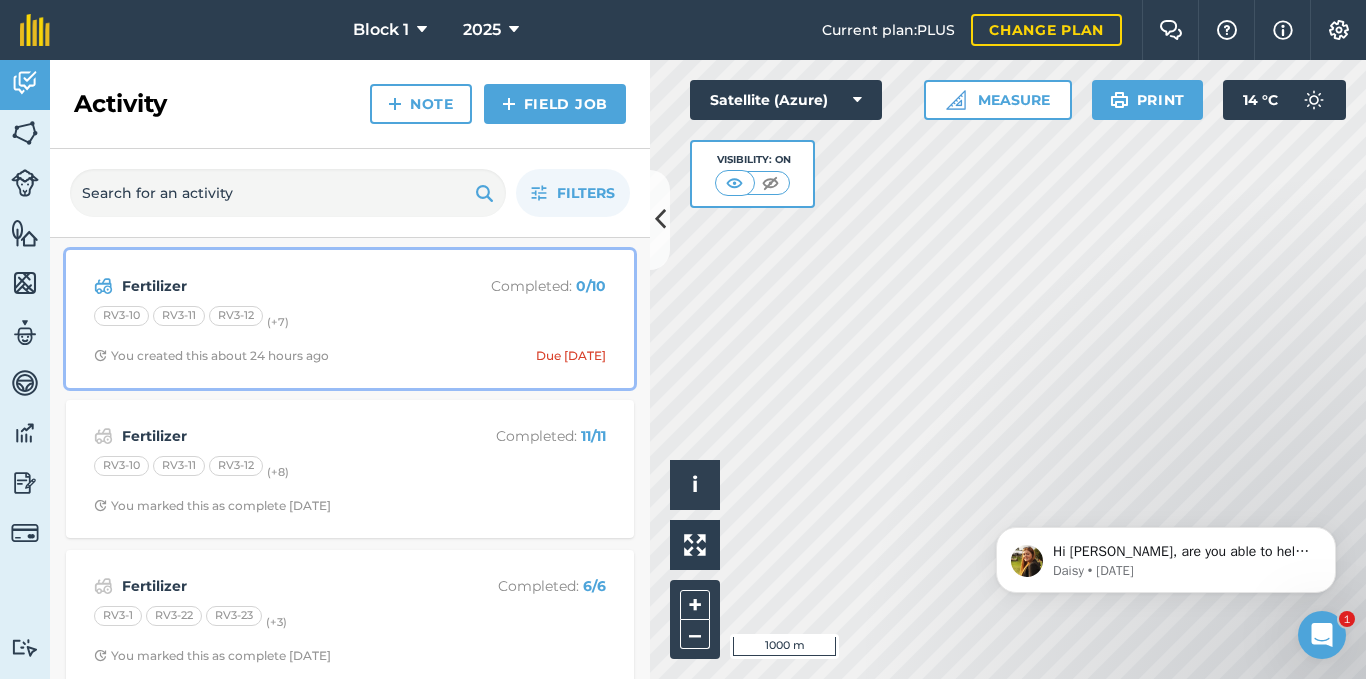 click on "RV3-10 RV3-11 RV3-12 (+ 7 )" at bounding box center [350, 319] 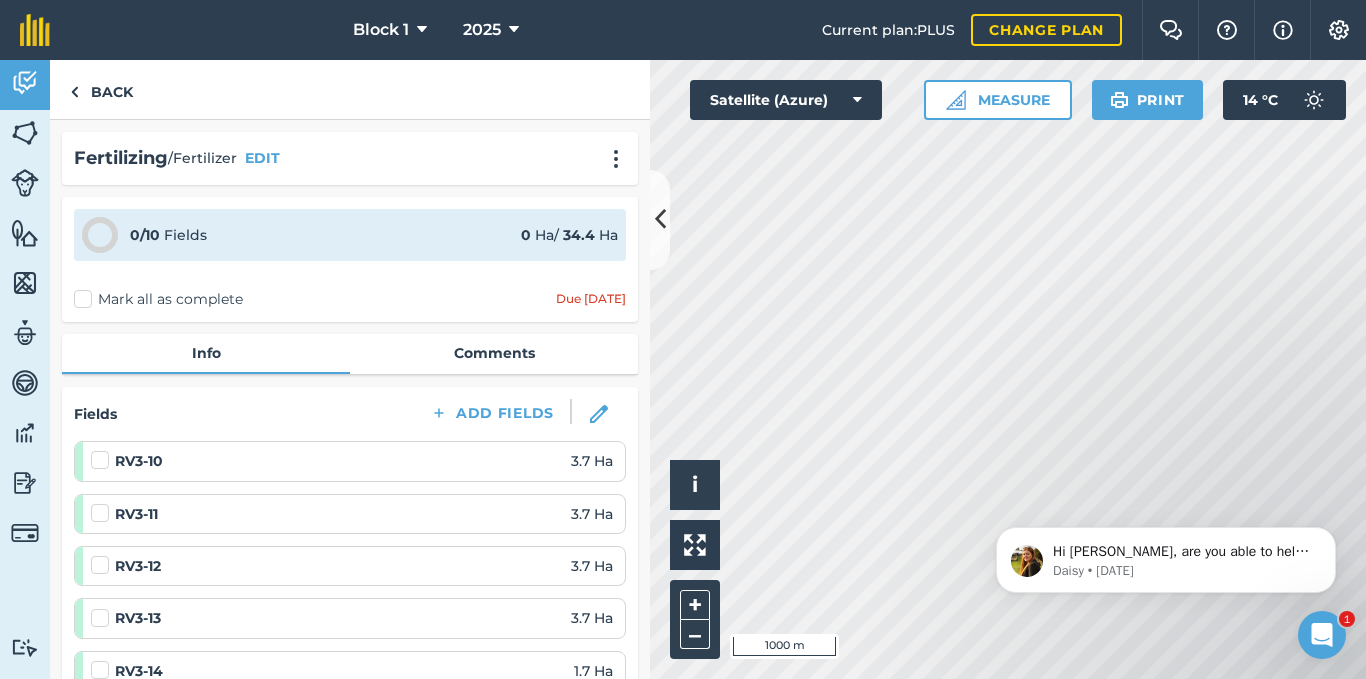 click on "Mark all as complete" at bounding box center [158, 299] 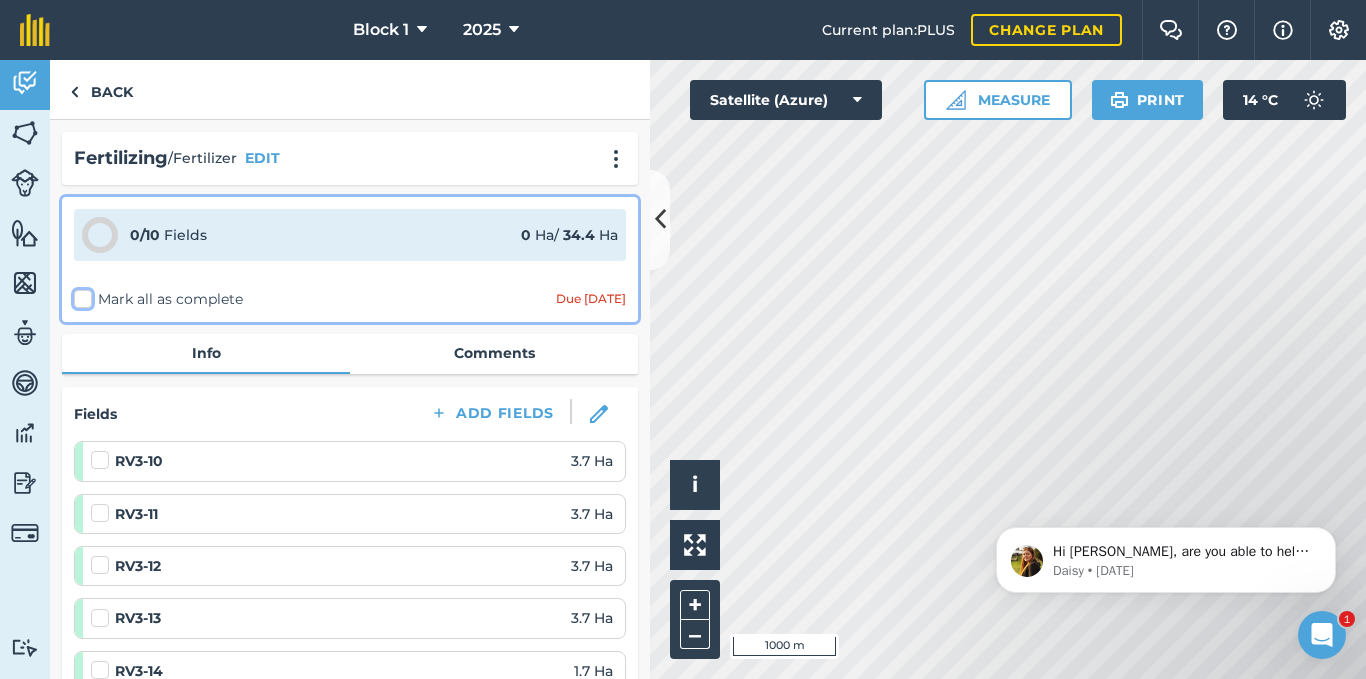click on "Mark all as complete" at bounding box center (80, 295) 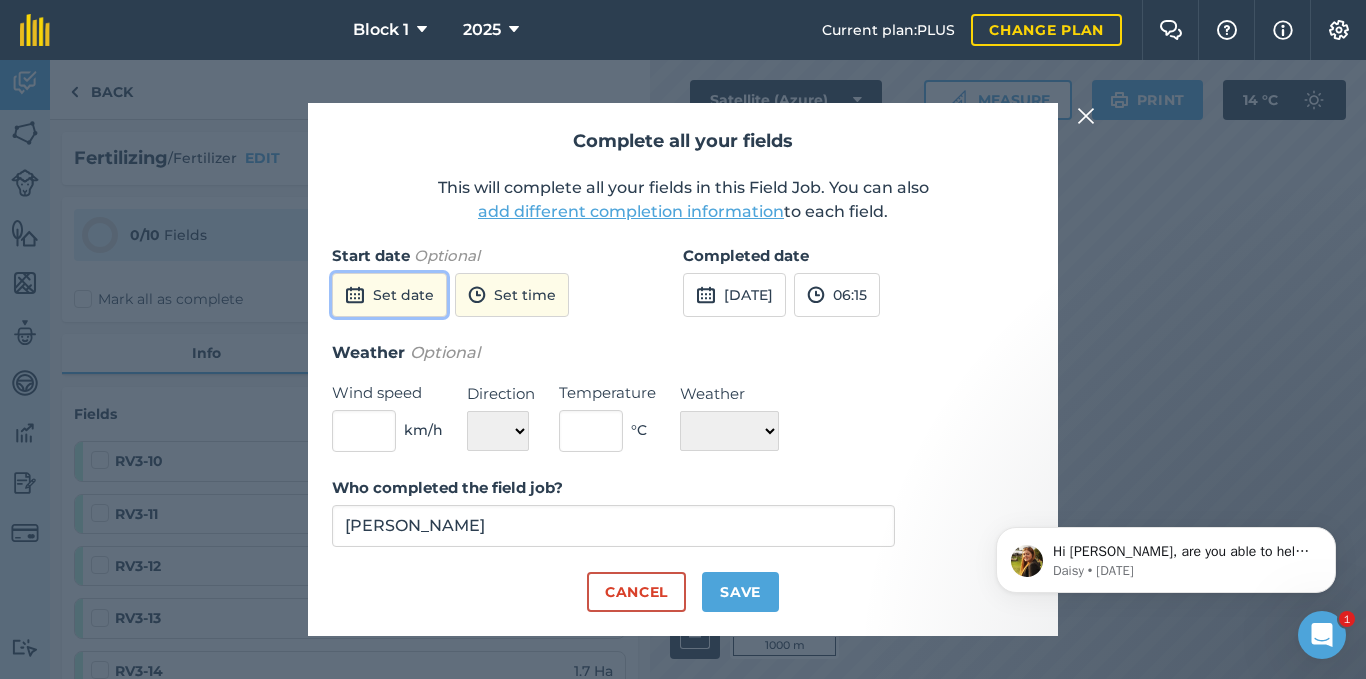 click on "Set date" at bounding box center [389, 295] 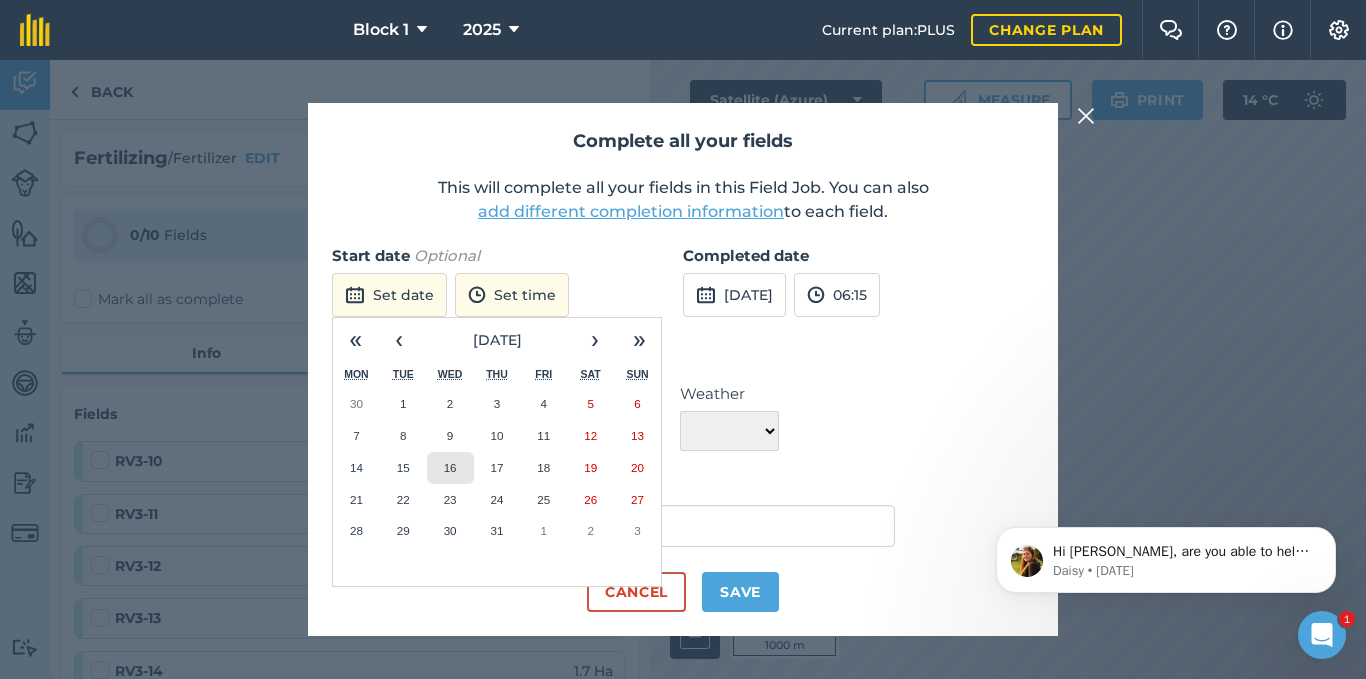 click on "16" at bounding box center [450, 468] 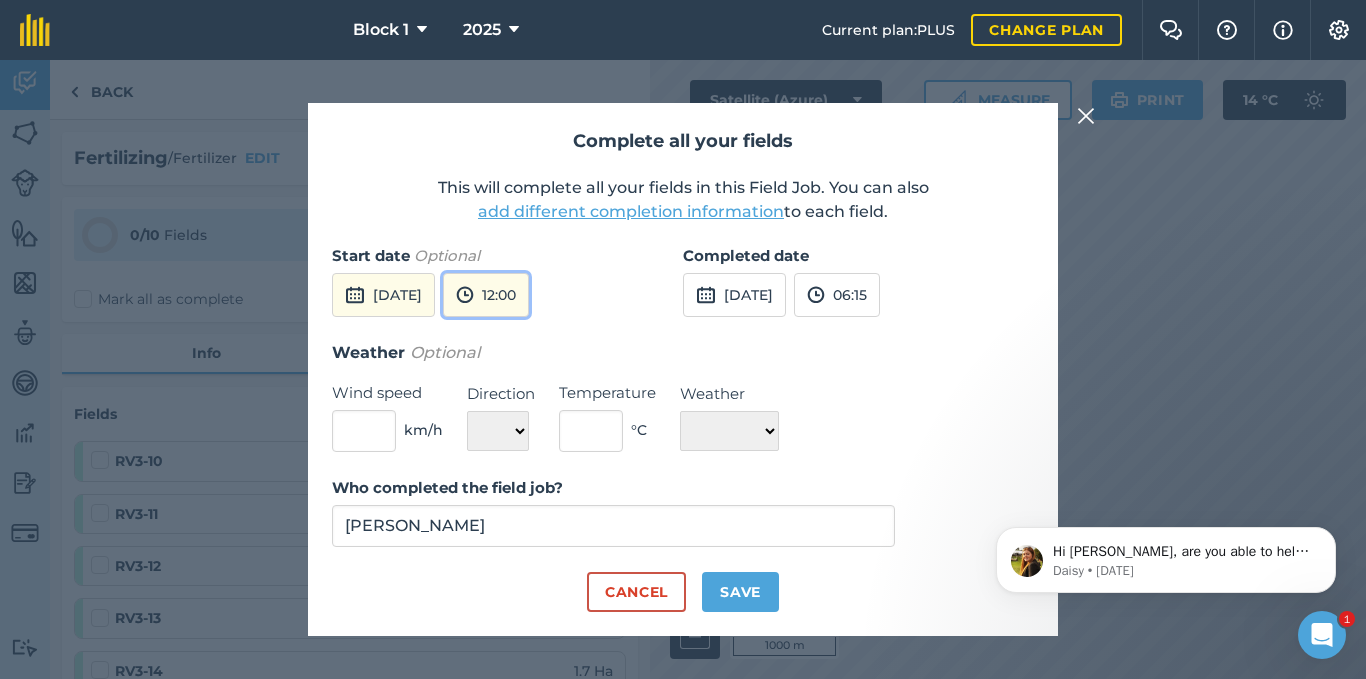 click on "12:00" at bounding box center (486, 295) 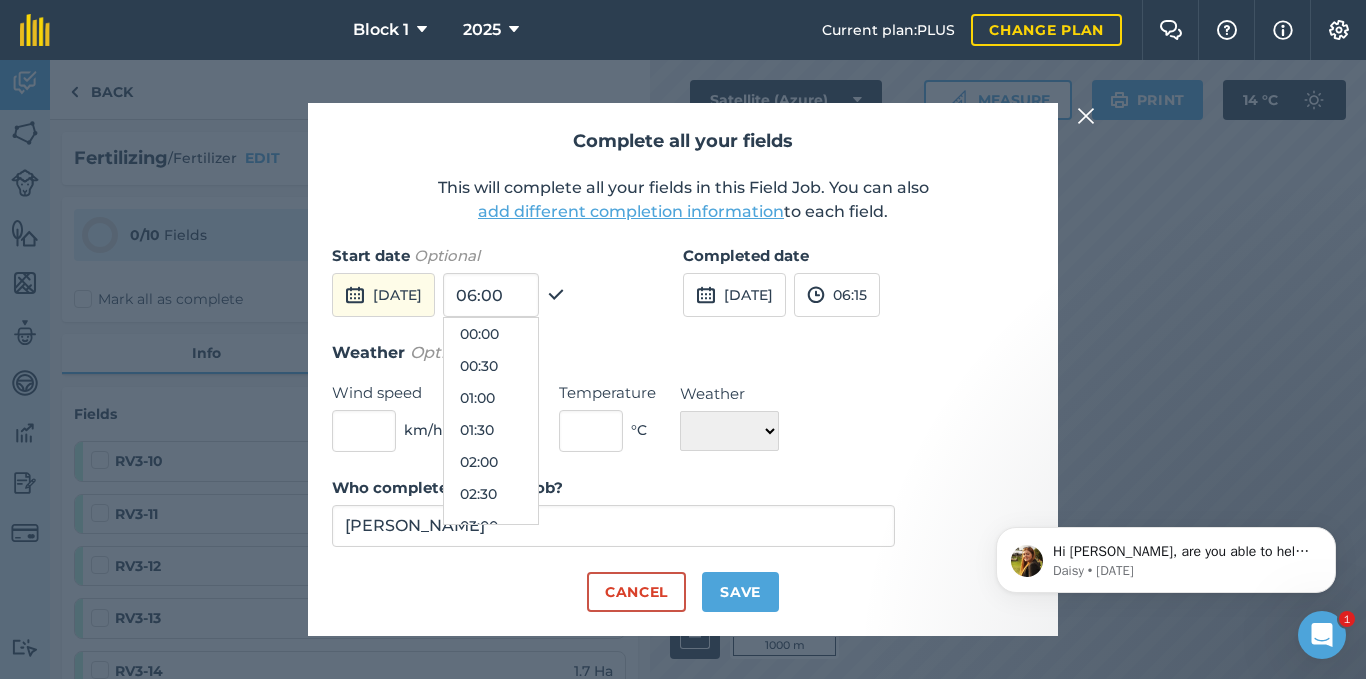 scroll, scrollTop: 672, scrollLeft: 0, axis: vertical 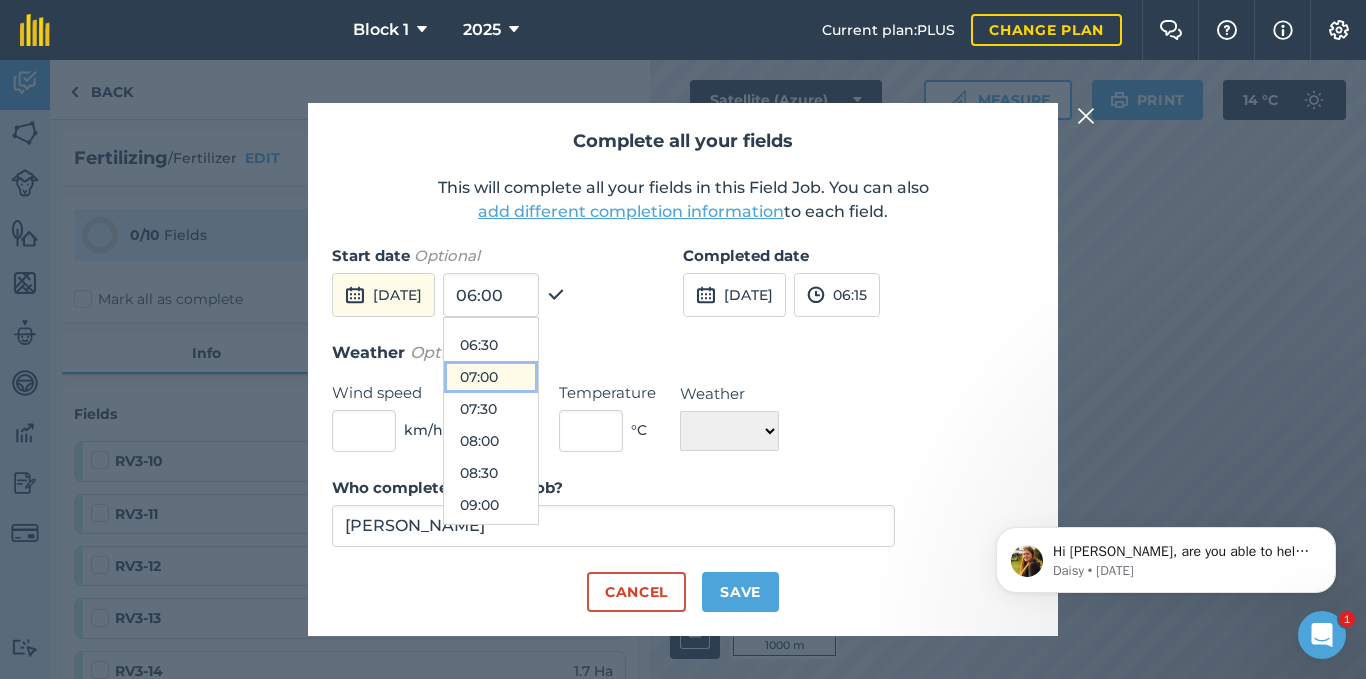 click on "07:00" at bounding box center (491, 377) 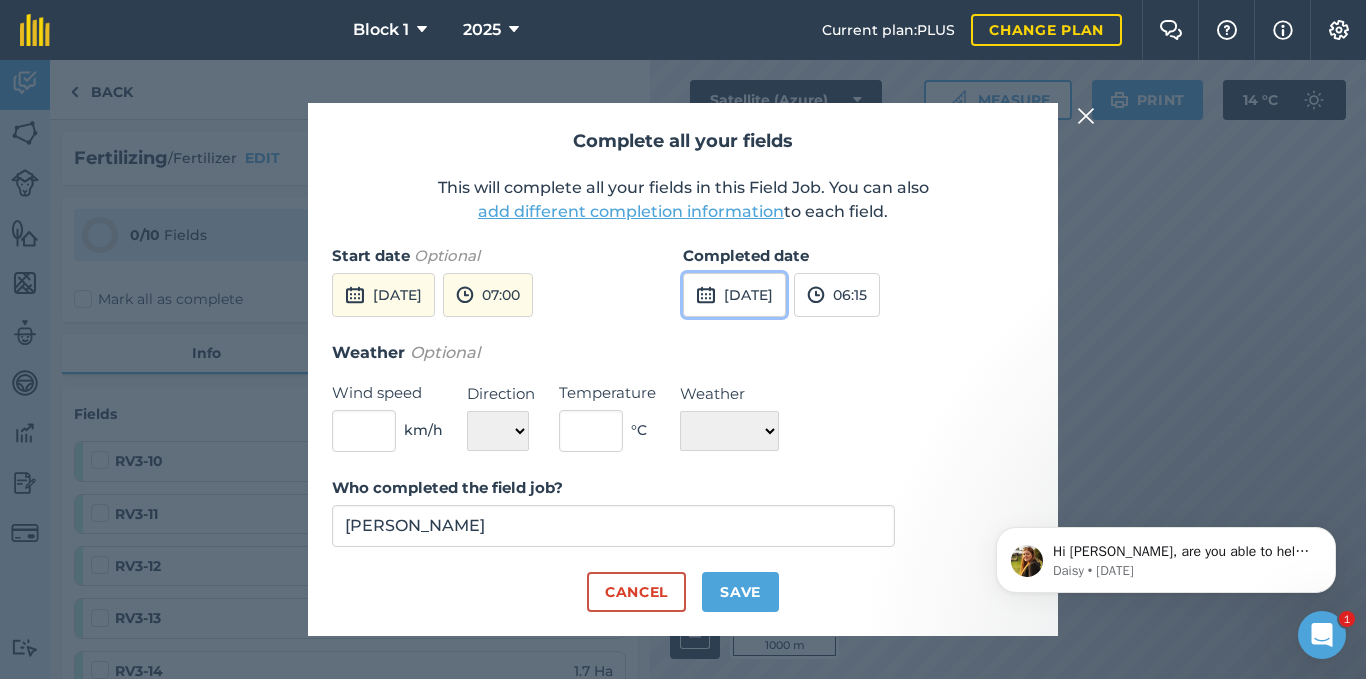 click on "[DATE]" at bounding box center (734, 295) 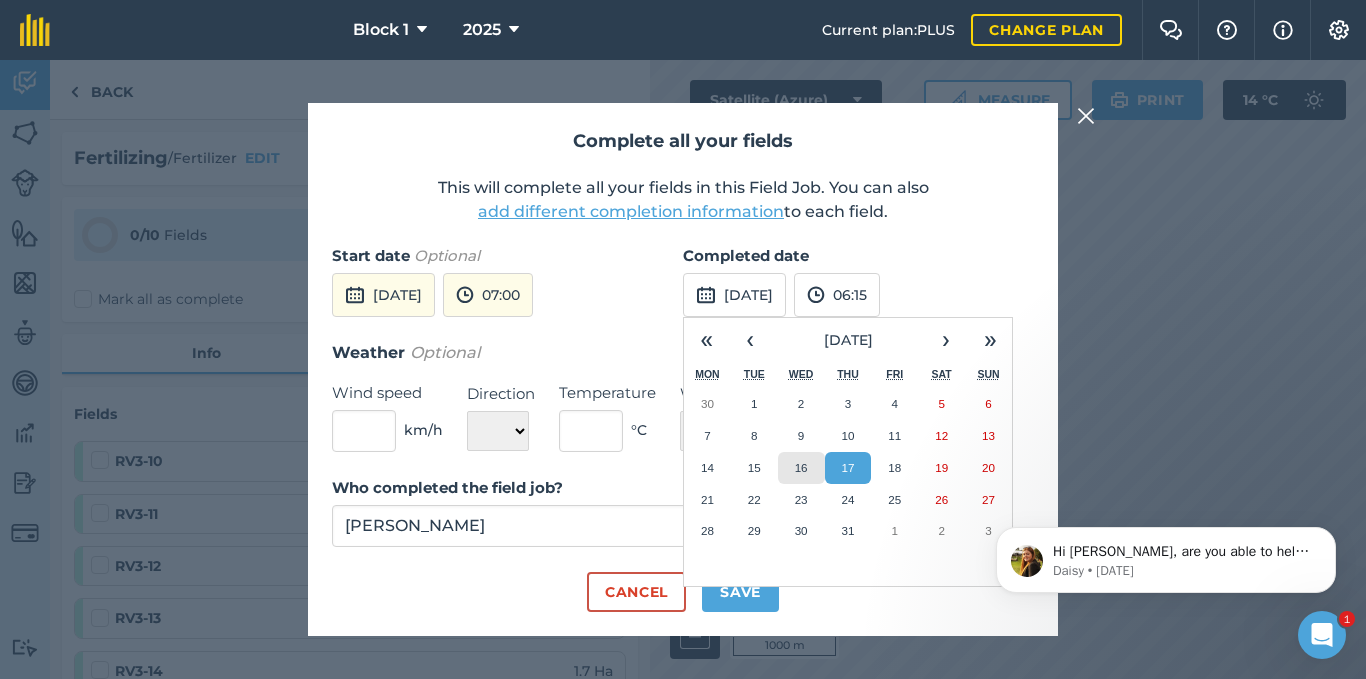 click on "16" at bounding box center [801, 468] 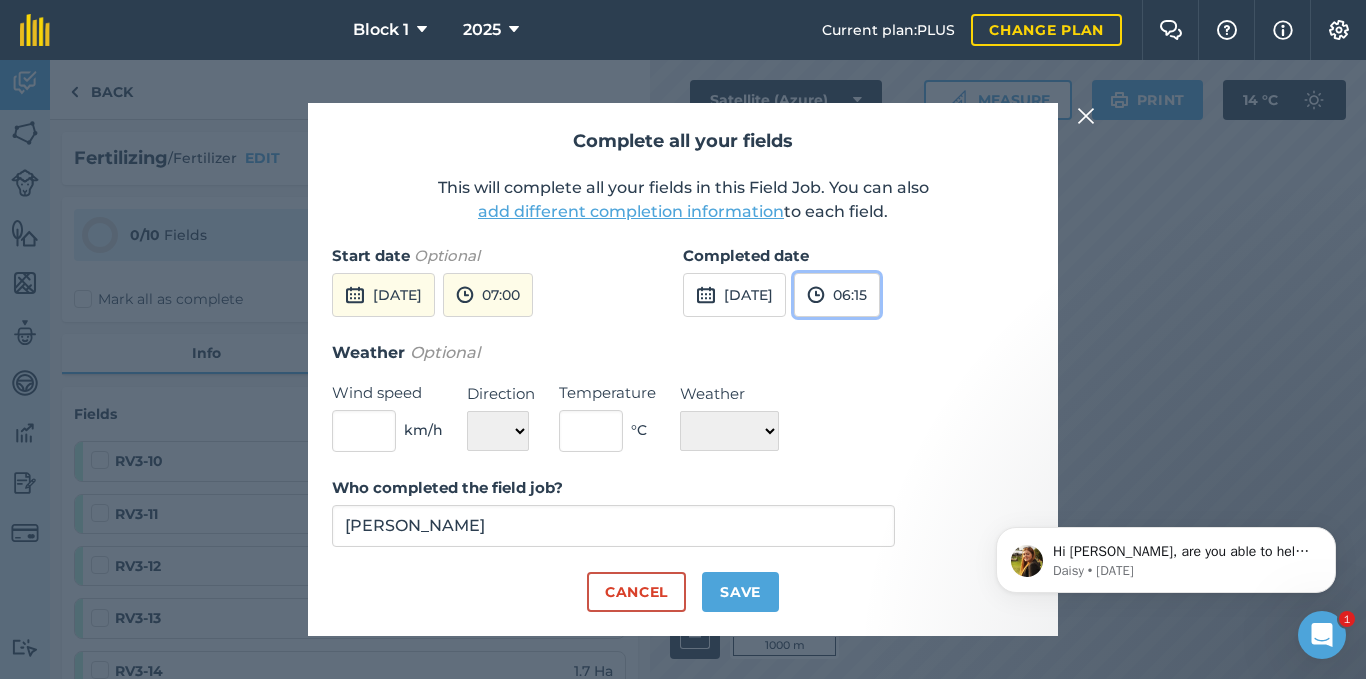 click on "06:15" at bounding box center [837, 295] 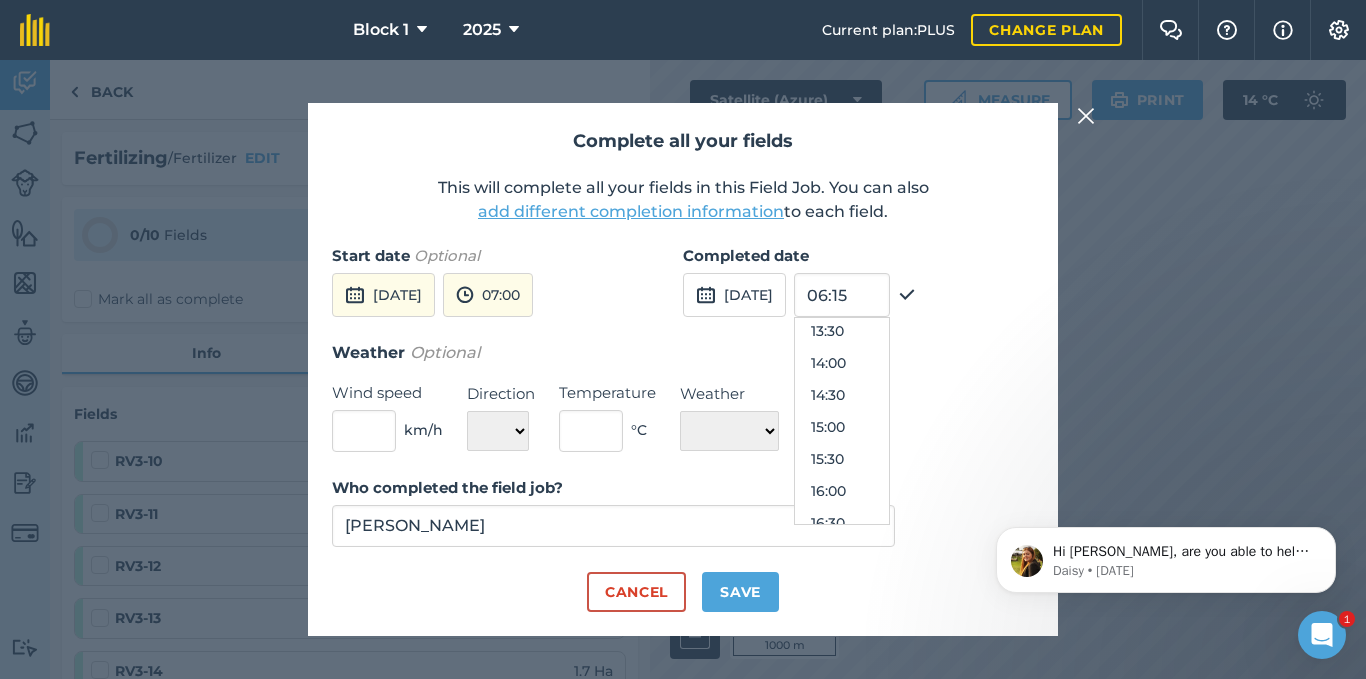 scroll, scrollTop: 920, scrollLeft: 0, axis: vertical 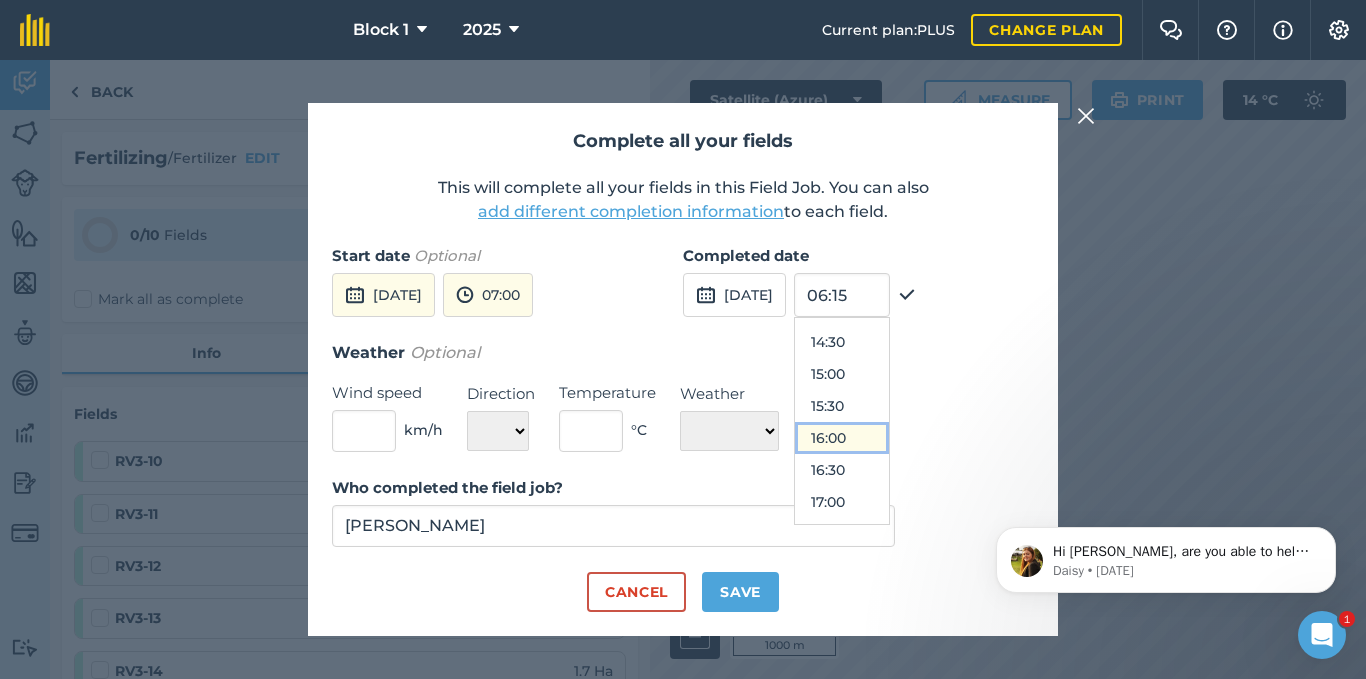click on "16:00" at bounding box center (842, 438) 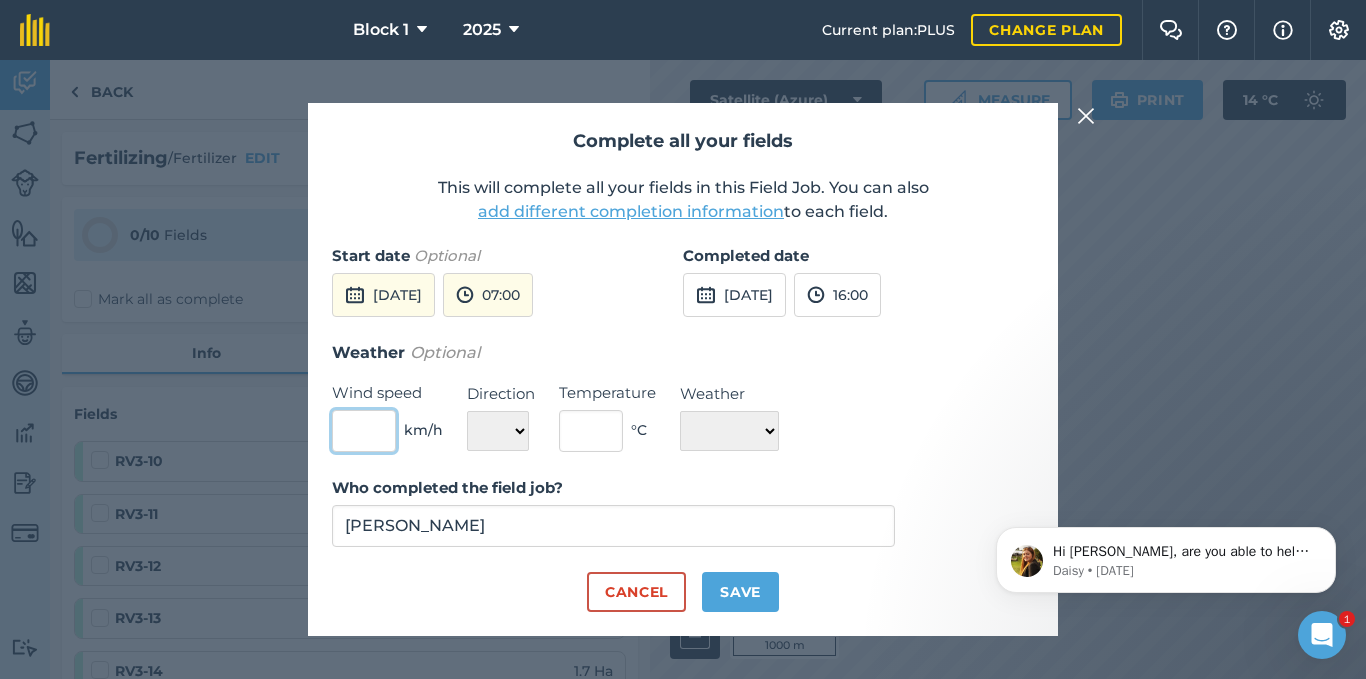 click at bounding box center (364, 431) 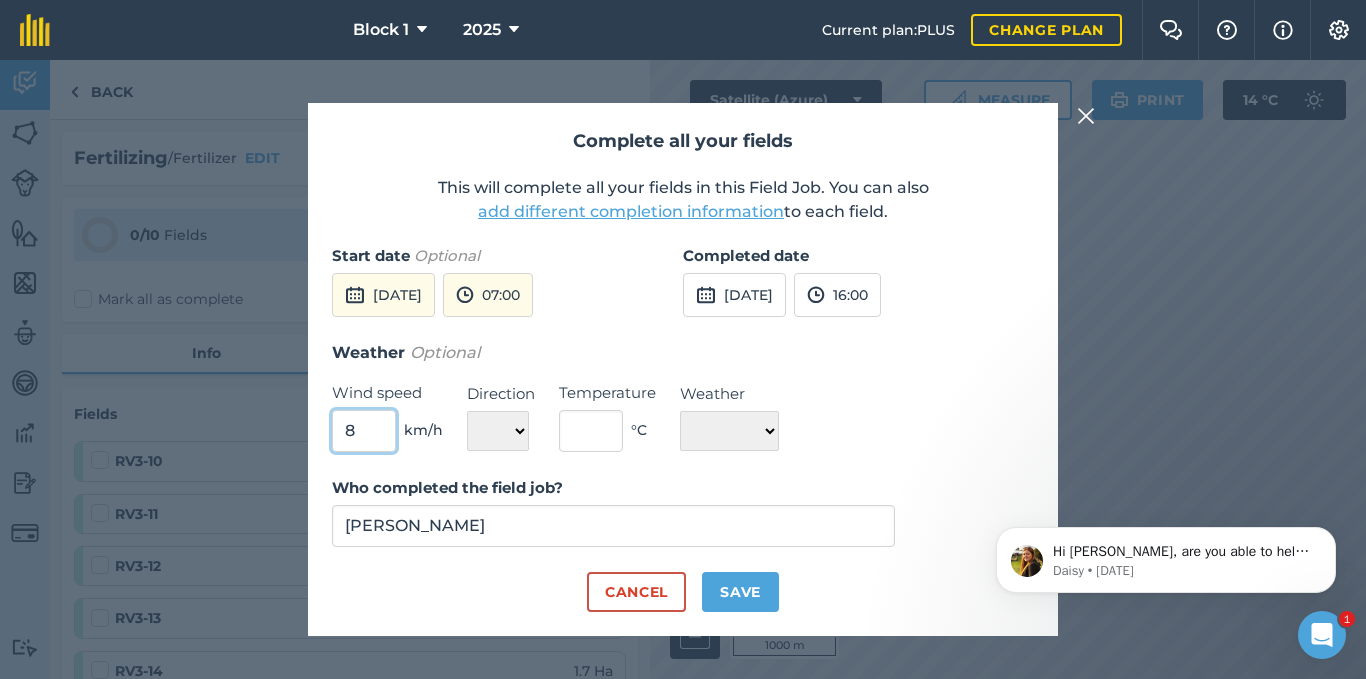 type on "8" 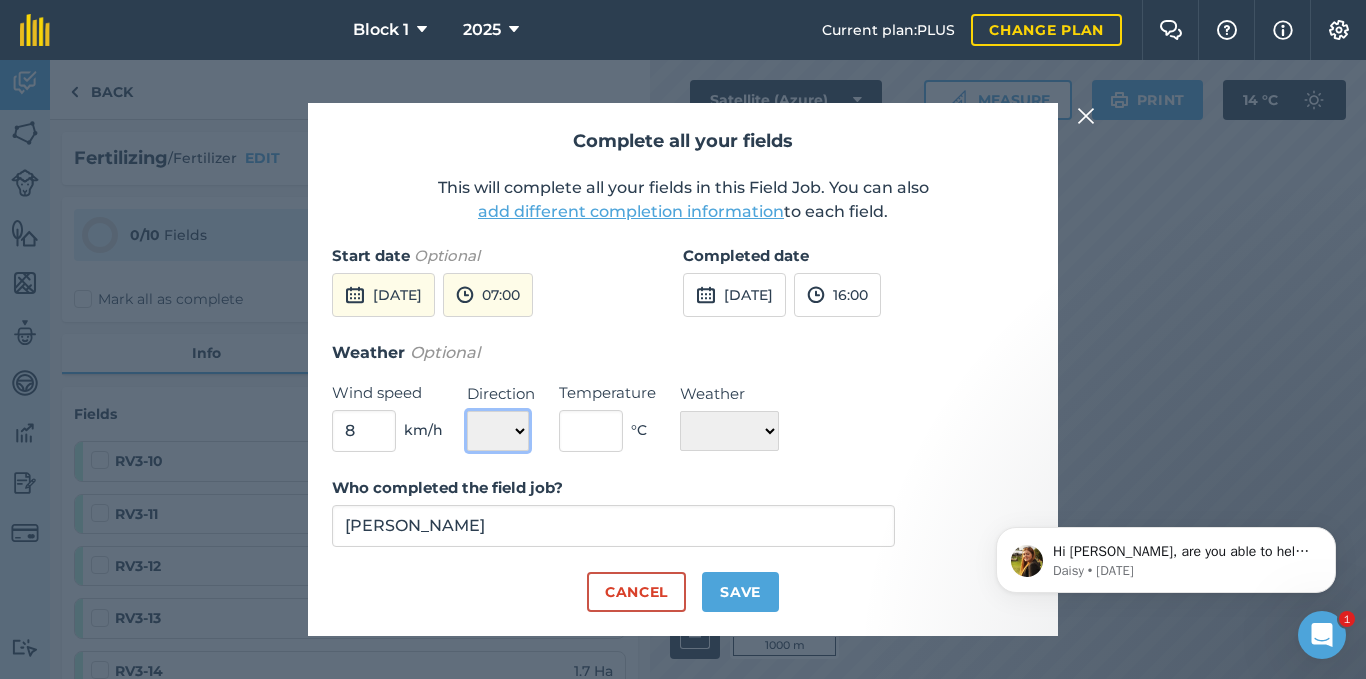 click on "N NE E SE S SW W NW" at bounding box center [498, 431] 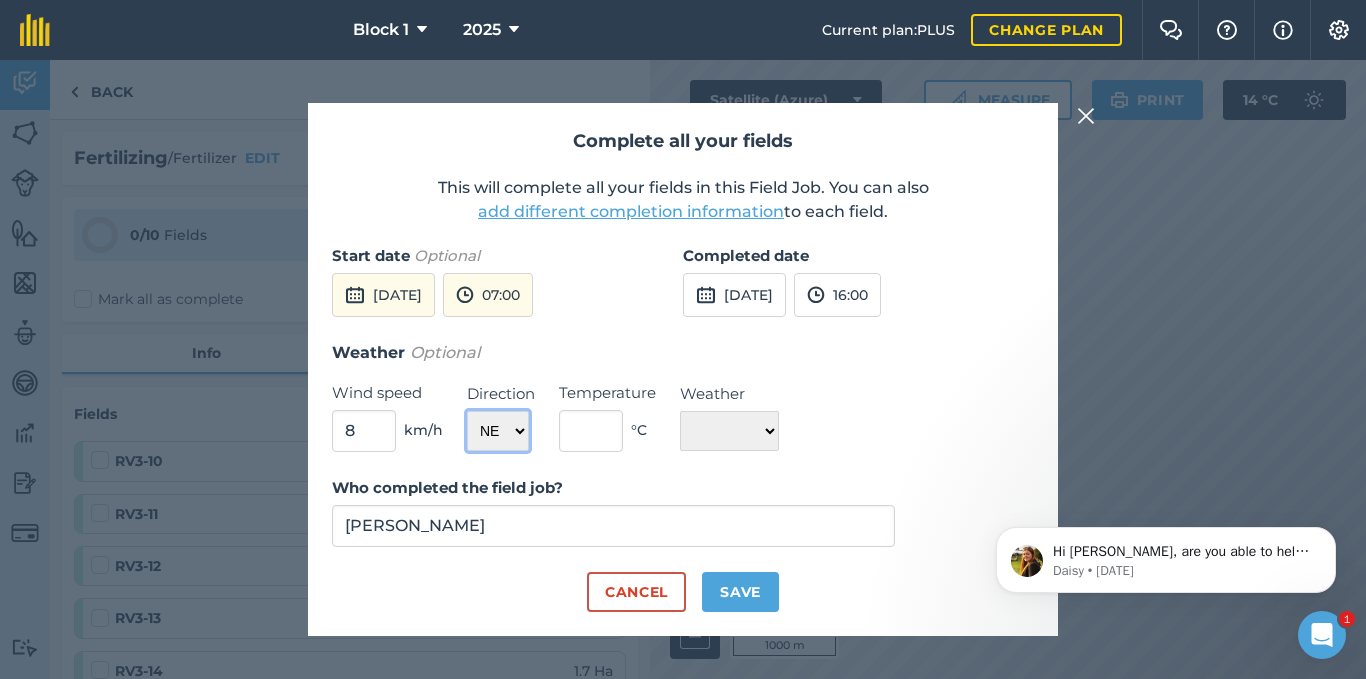 click on "N NE E SE S SW W NW" at bounding box center (498, 431) 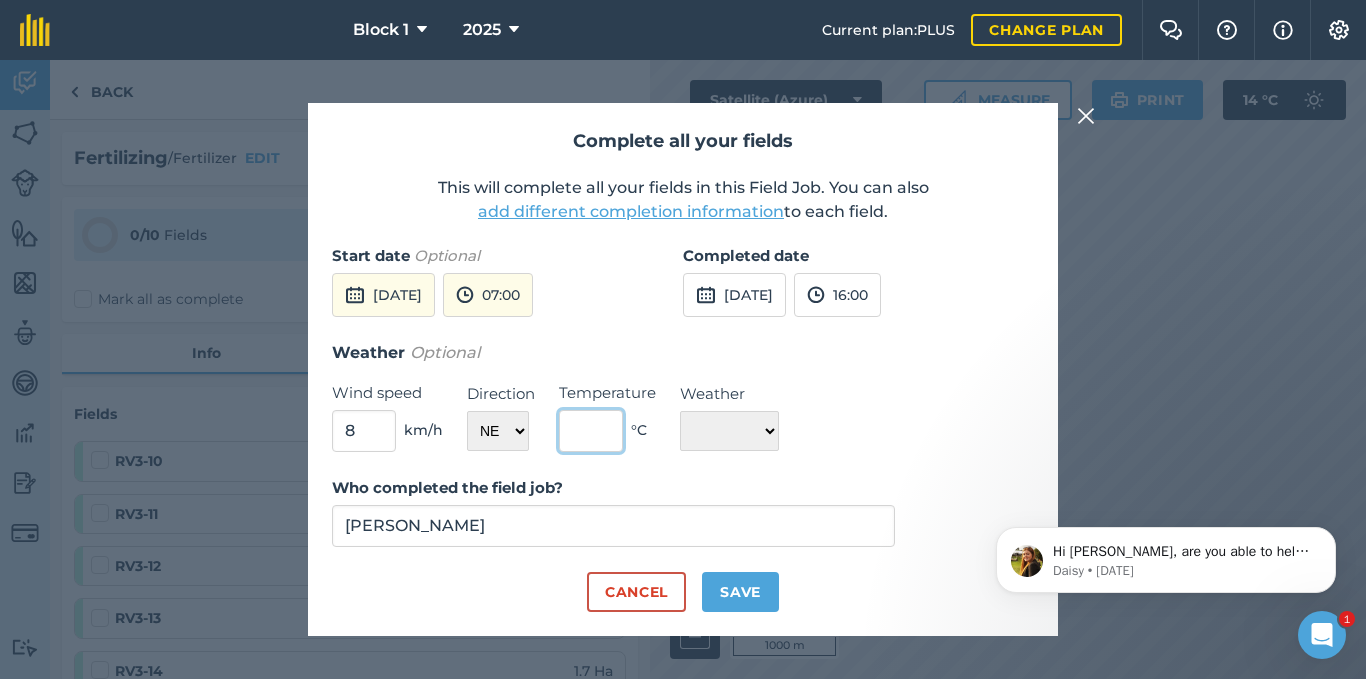 click at bounding box center (591, 431) 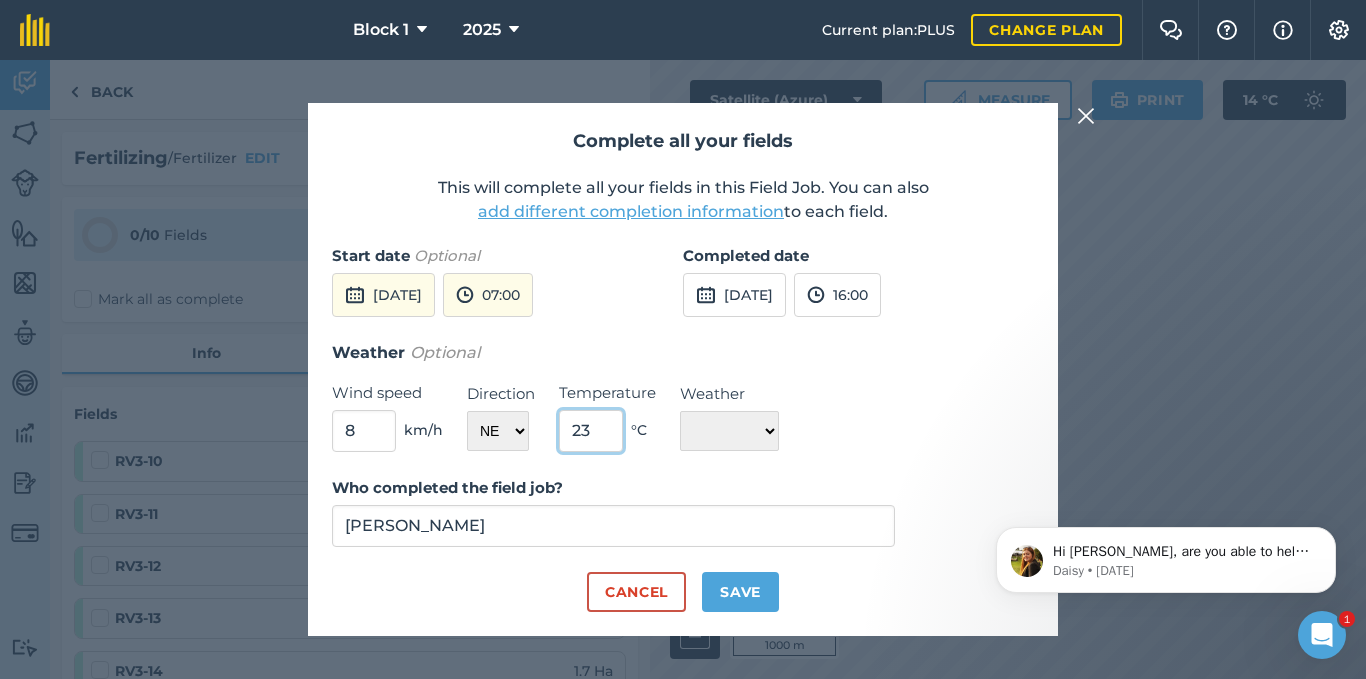 type on "23" 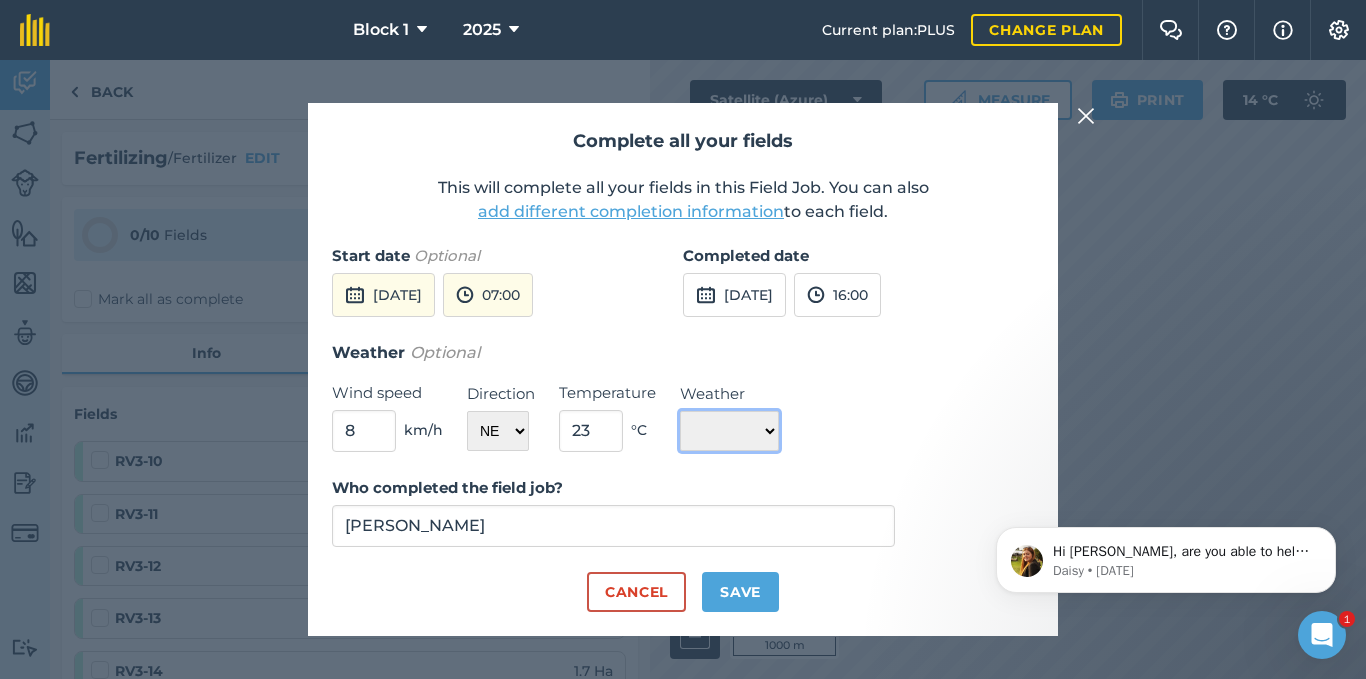 click on "☀️  Sunny 🌧  Rainy ⛅️  Cloudy 🌨  Snow ❄️  Icy" at bounding box center (729, 431) 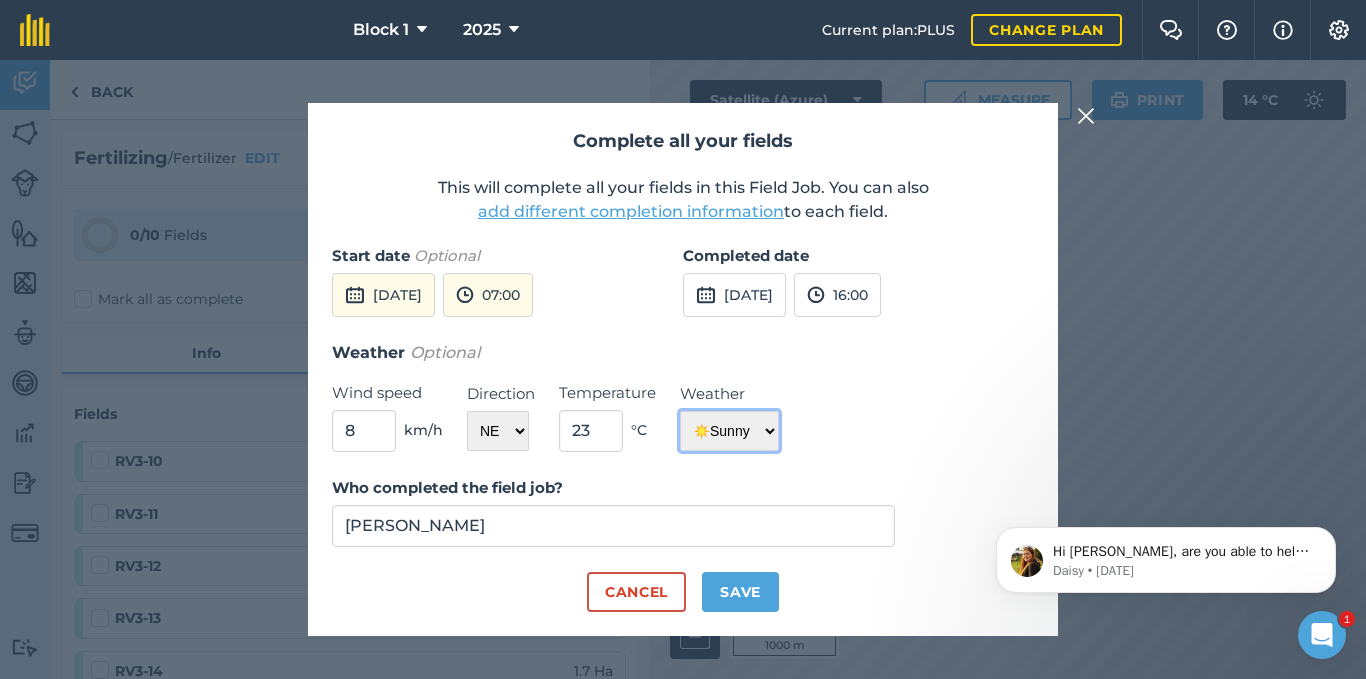 click on "☀️  Sunny 🌧  Rainy ⛅️  Cloudy 🌨  Snow ❄️  Icy" at bounding box center (729, 431) 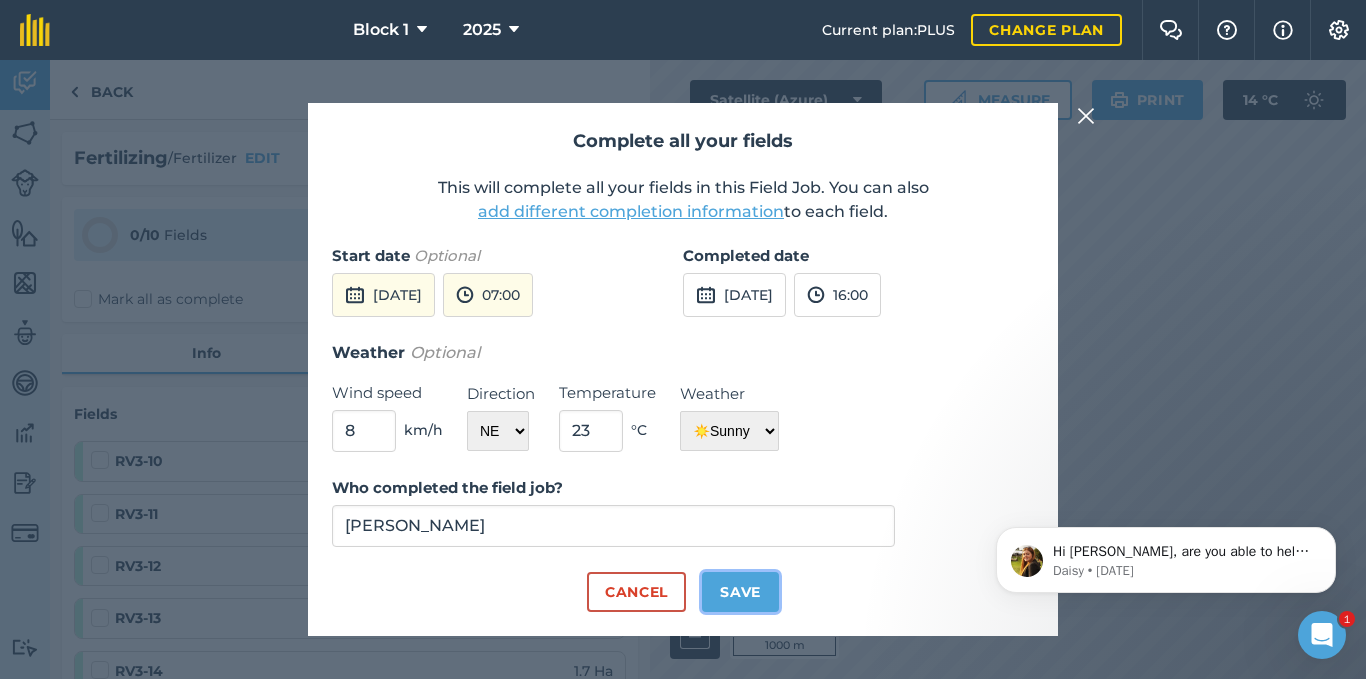 click on "Save" at bounding box center [740, 592] 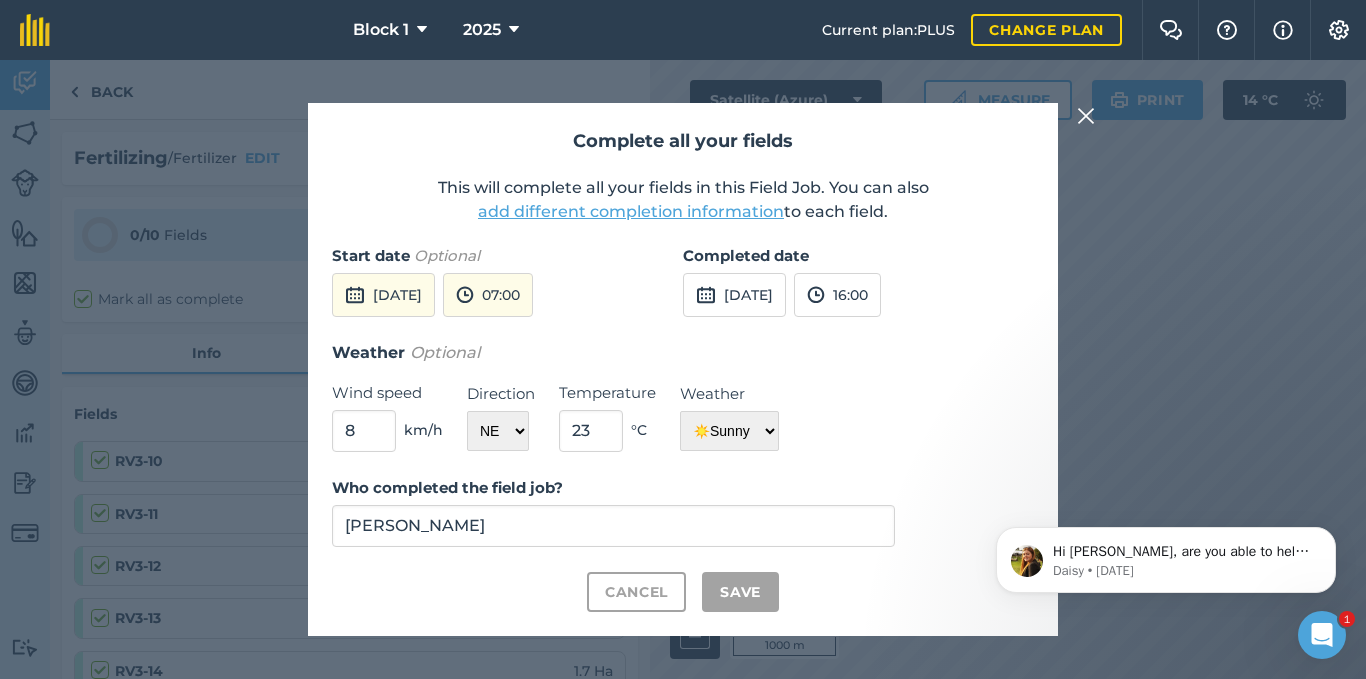 checkbox on "true" 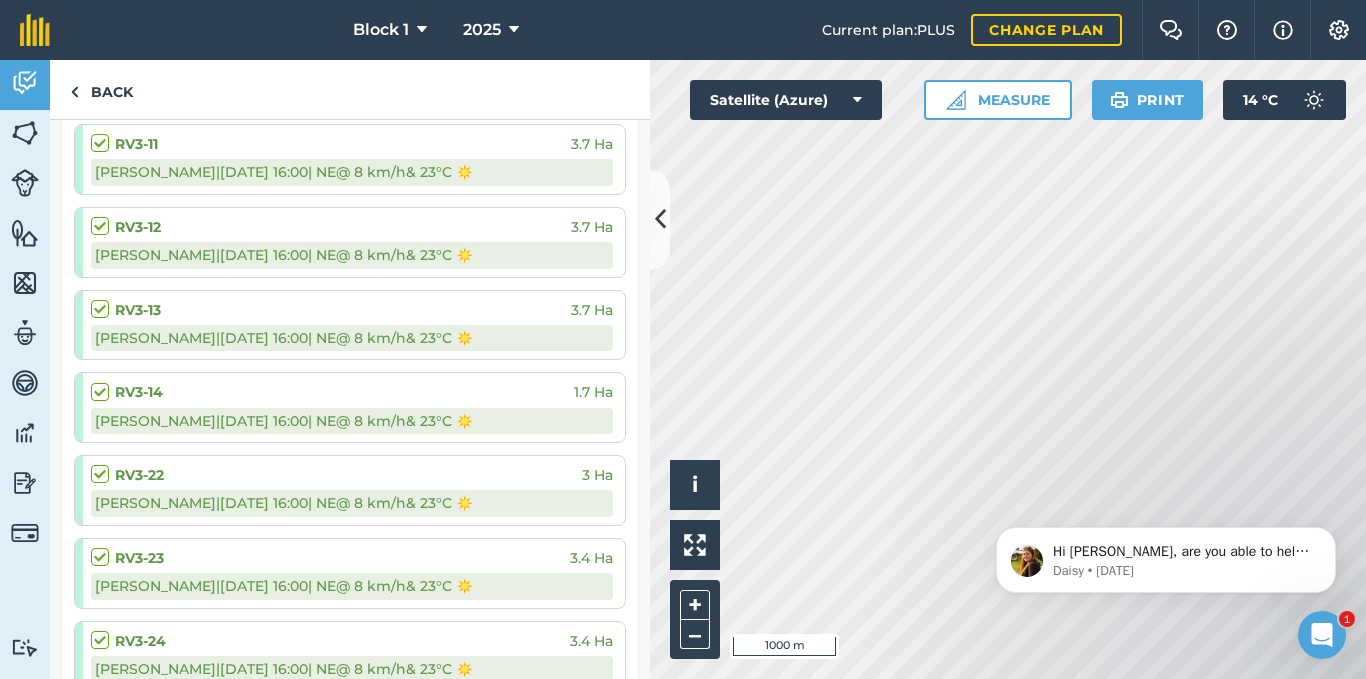 scroll, scrollTop: 0, scrollLeft: 0, axis: both 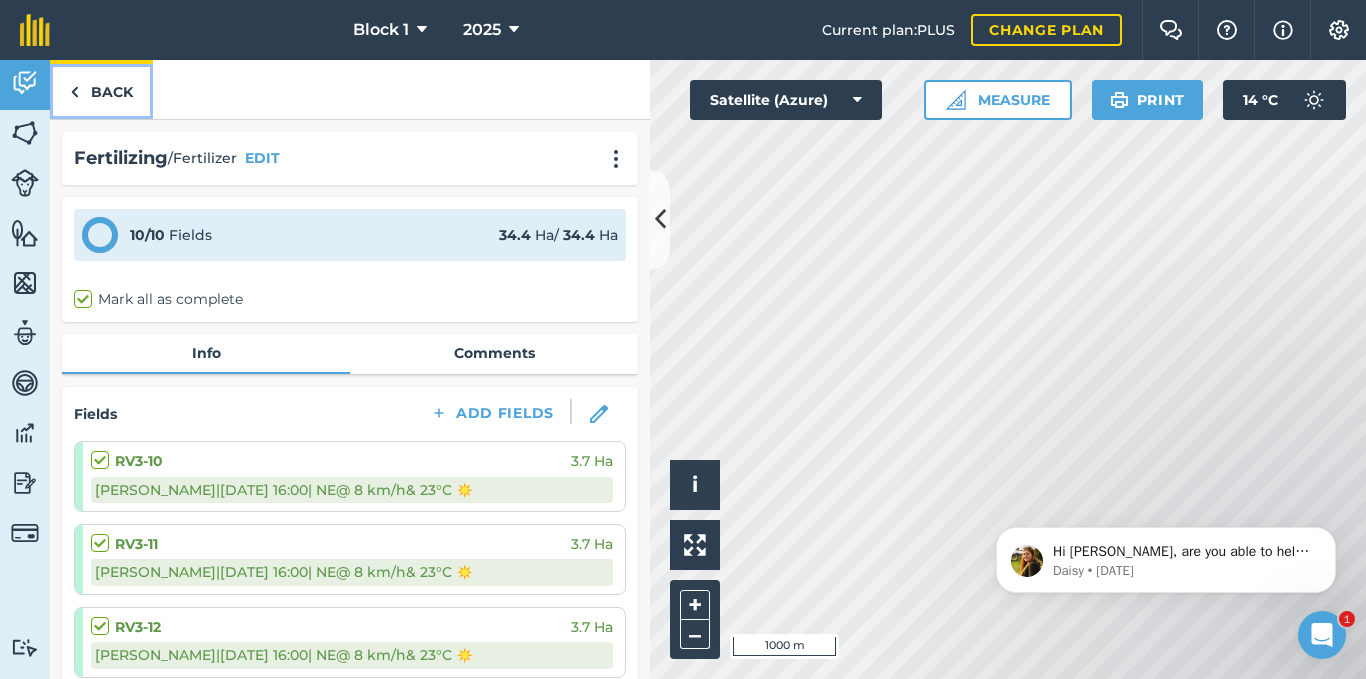 click at bounding box center (74, 92) 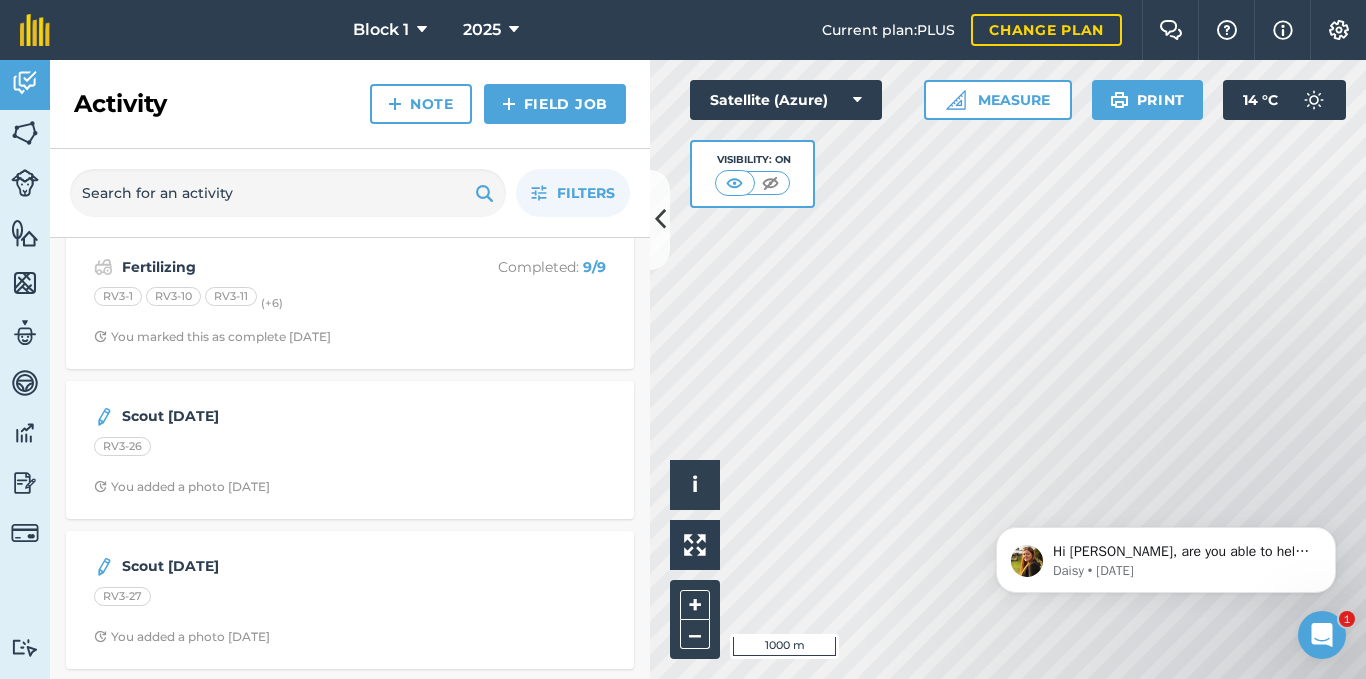 scroll, scrollTop: 2370, scrollLeft: 0, axis: vertical 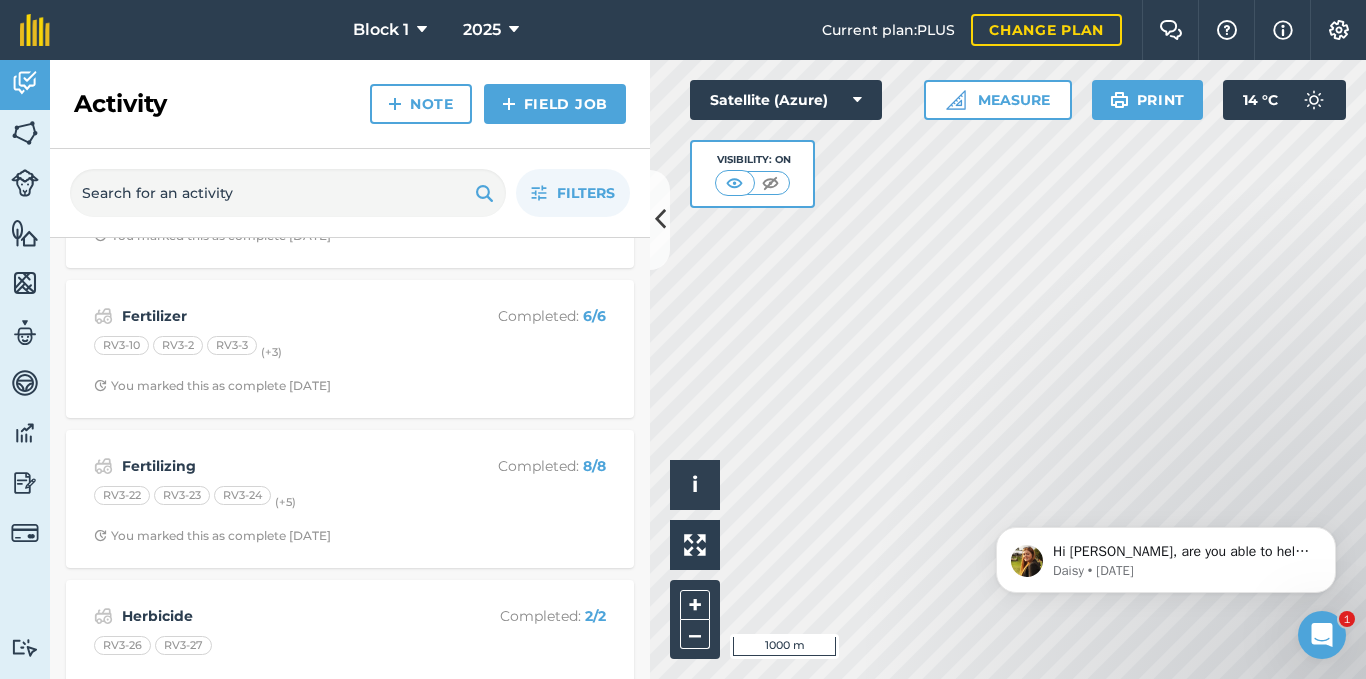click on "Filters" at bounding box center (350, 193) 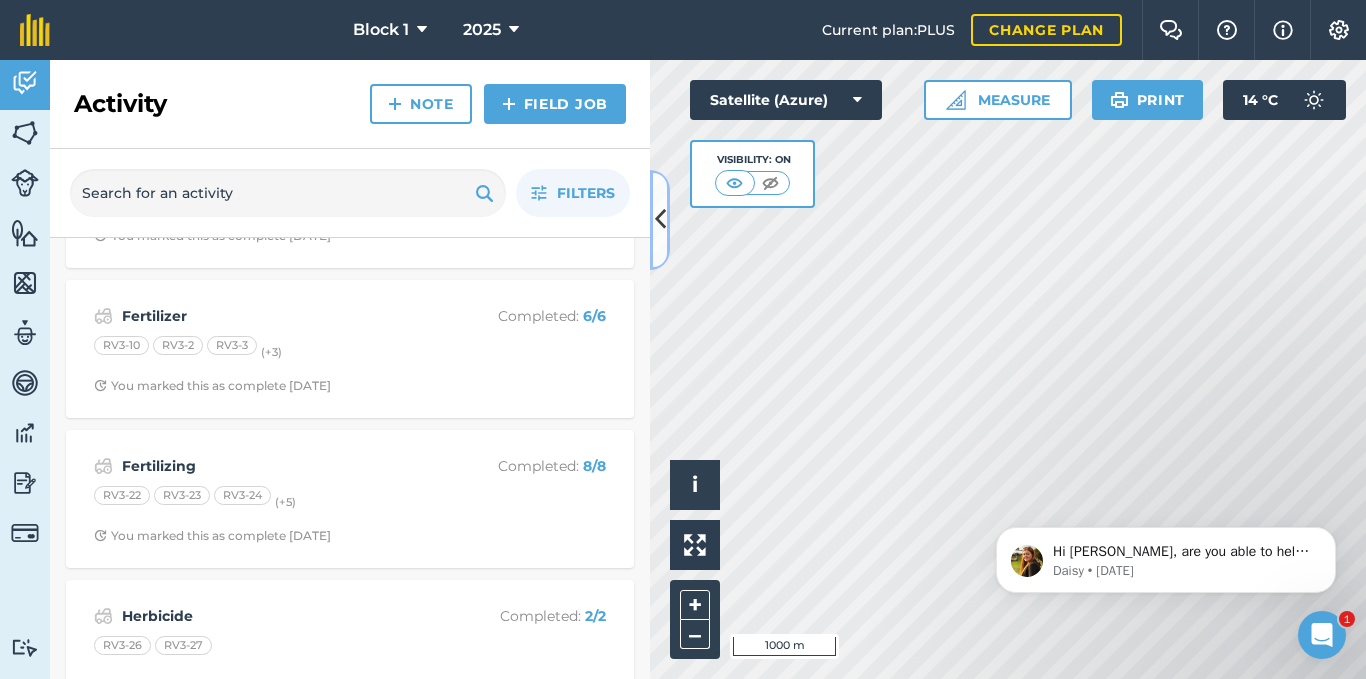 click at bounding box center (660, 220) 